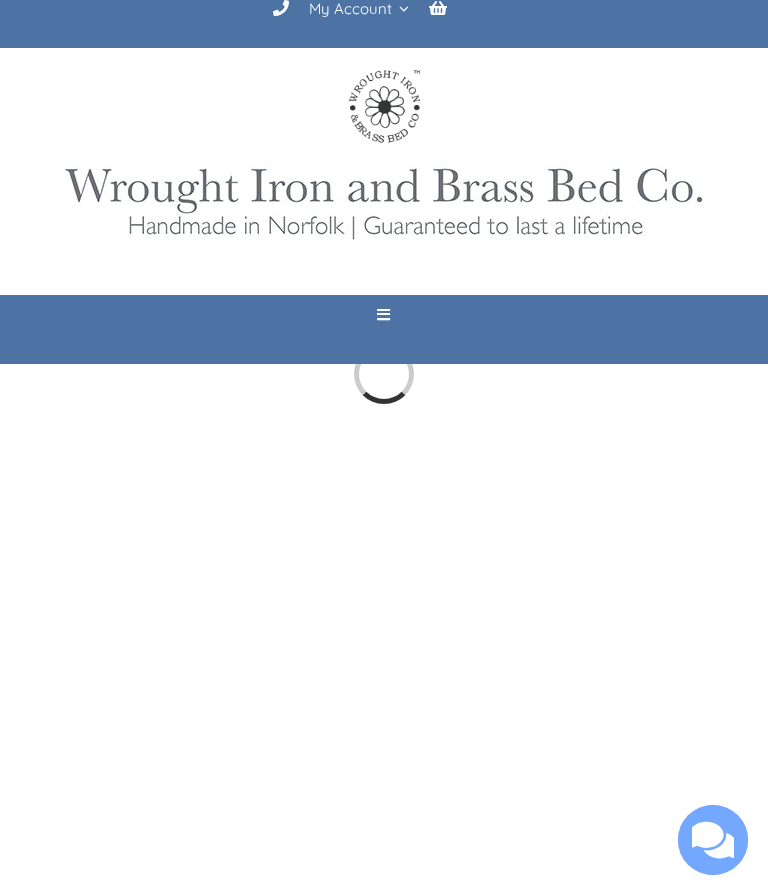 scroll, scrollTop: 0, scrollLeft: 0, axis: both 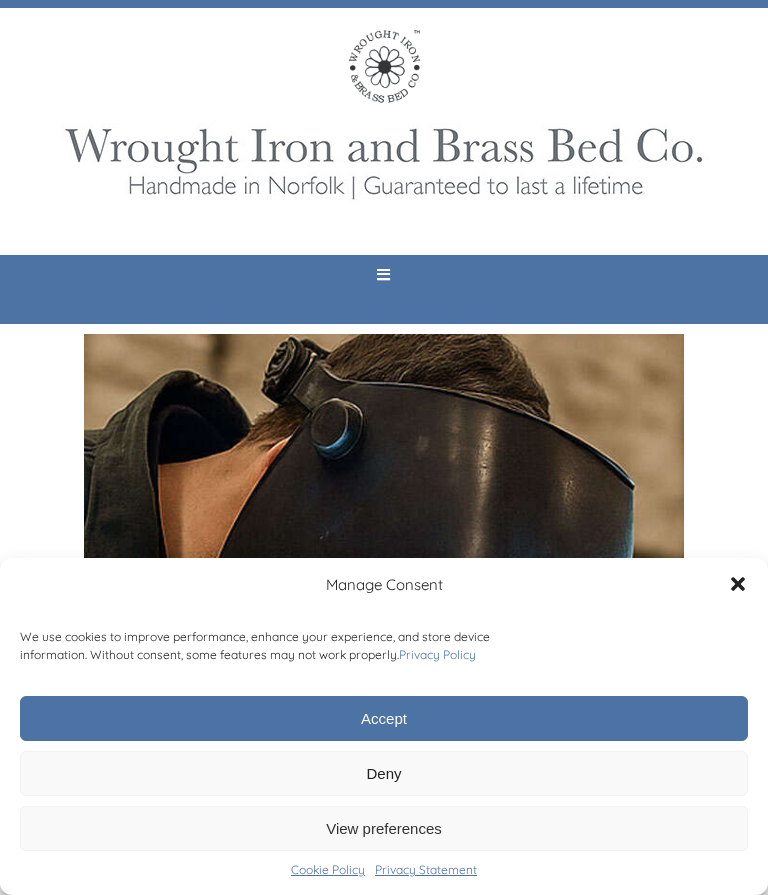 click on "Accept" at bounding box center [384, 718] 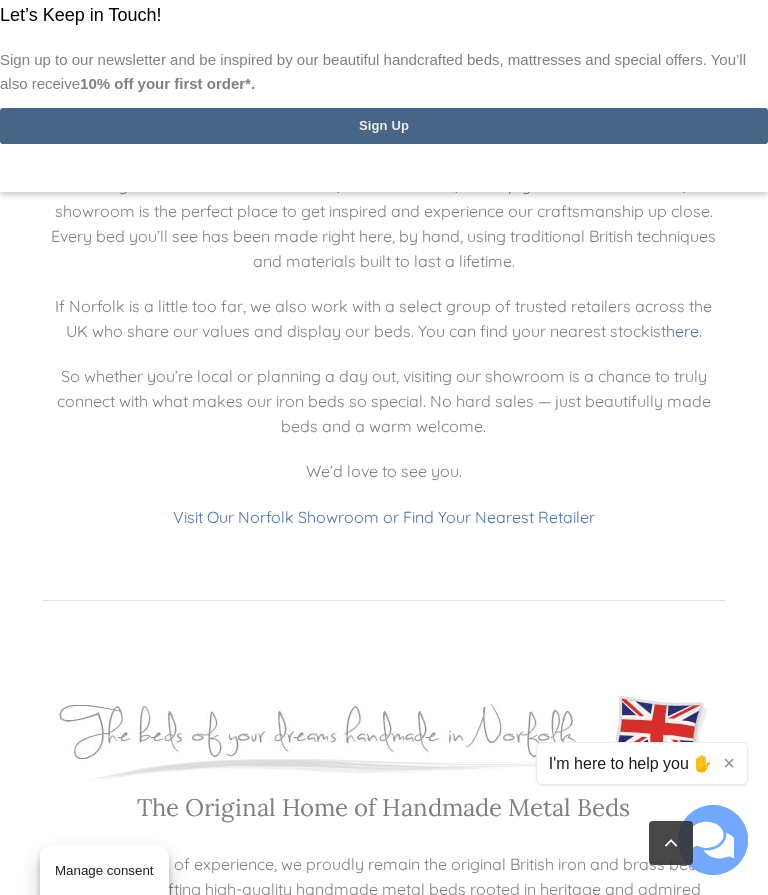 scroll, scrollTop: 7632, scrollLeft: 0, axis: vertical 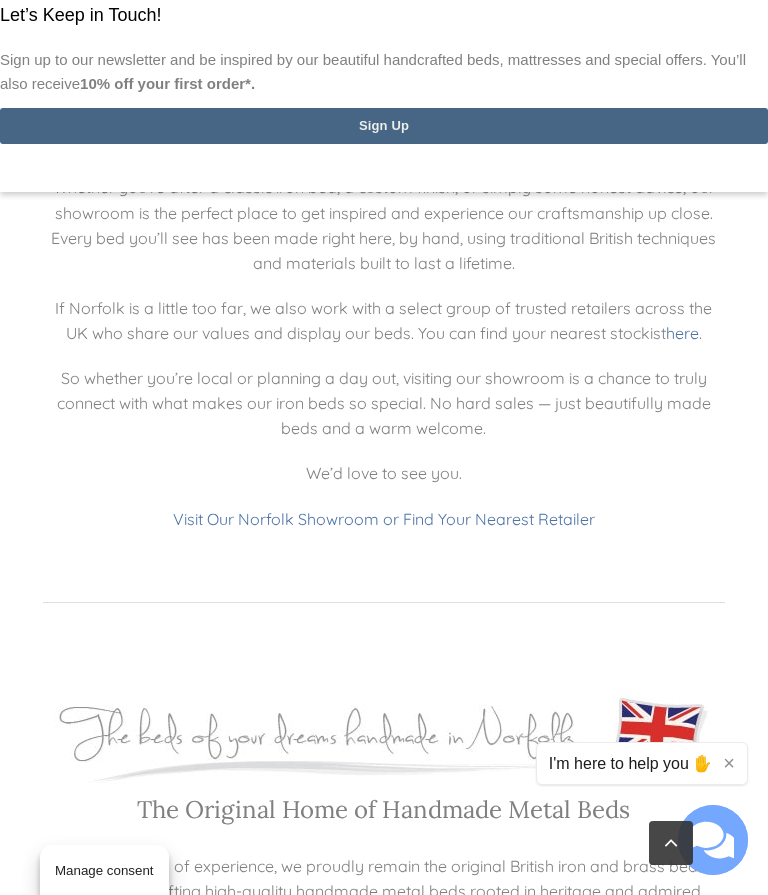click at bounding box center [384, 0] 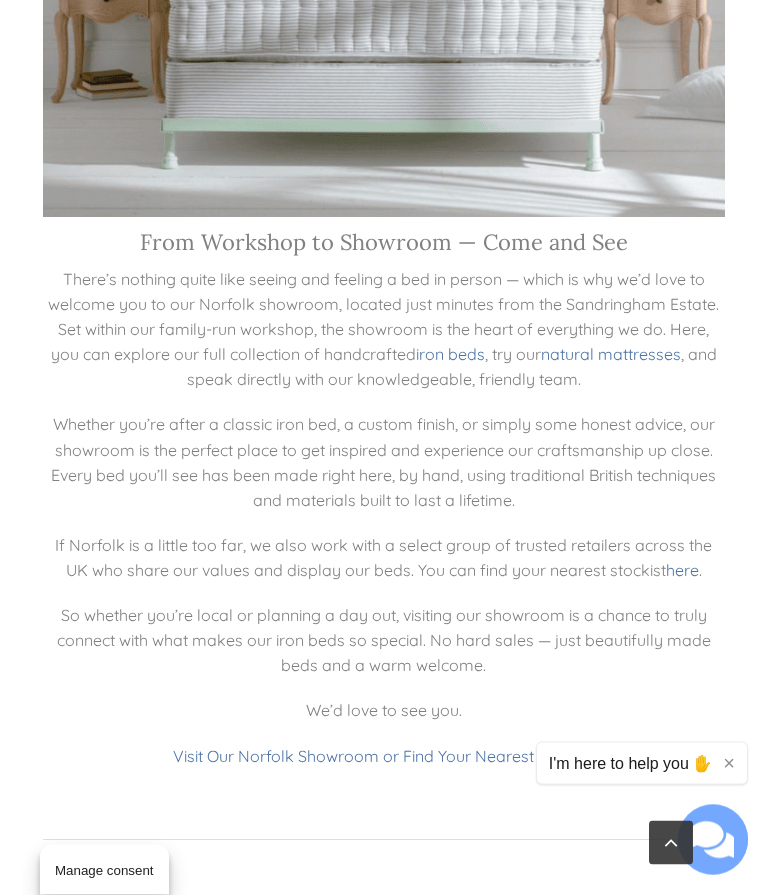 scroll, scrollTop: 7395, scrollLeft: 0, axis: vertical 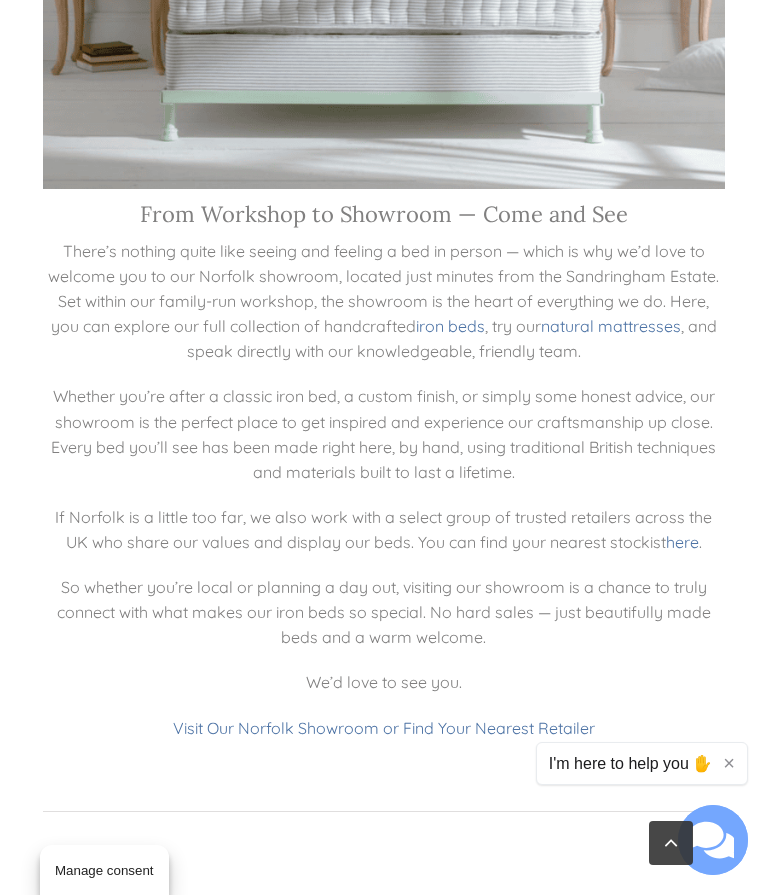 click on "Visit Our Norfolk Showroom or Find Your Nearest Retailer" at bounding box center (384, 728) 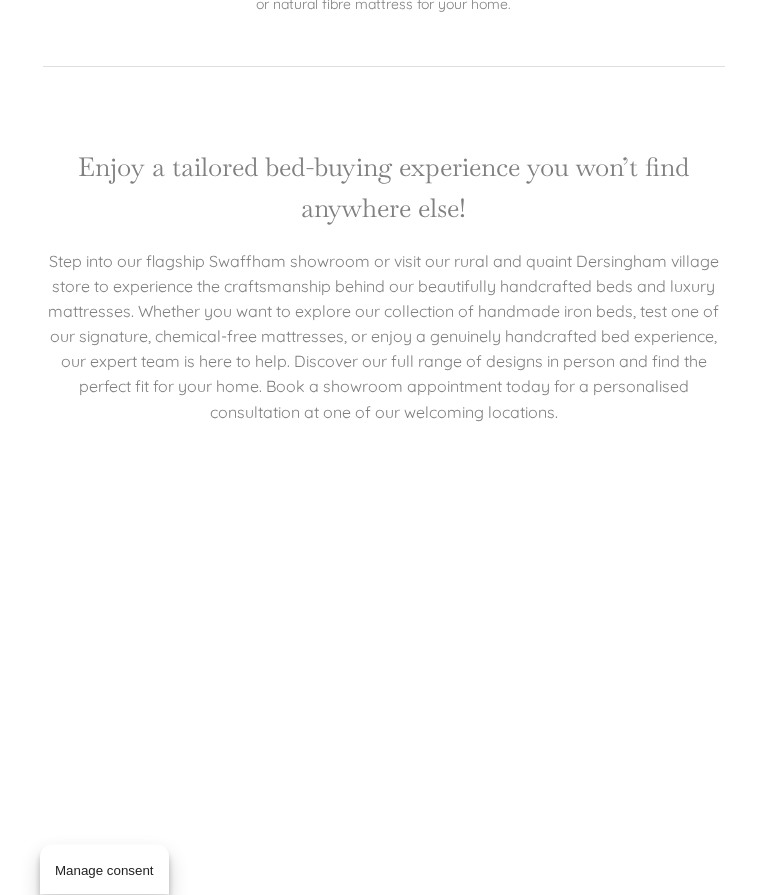 scroll, scrollTop: 0, scrollLeft: 0, axis: both 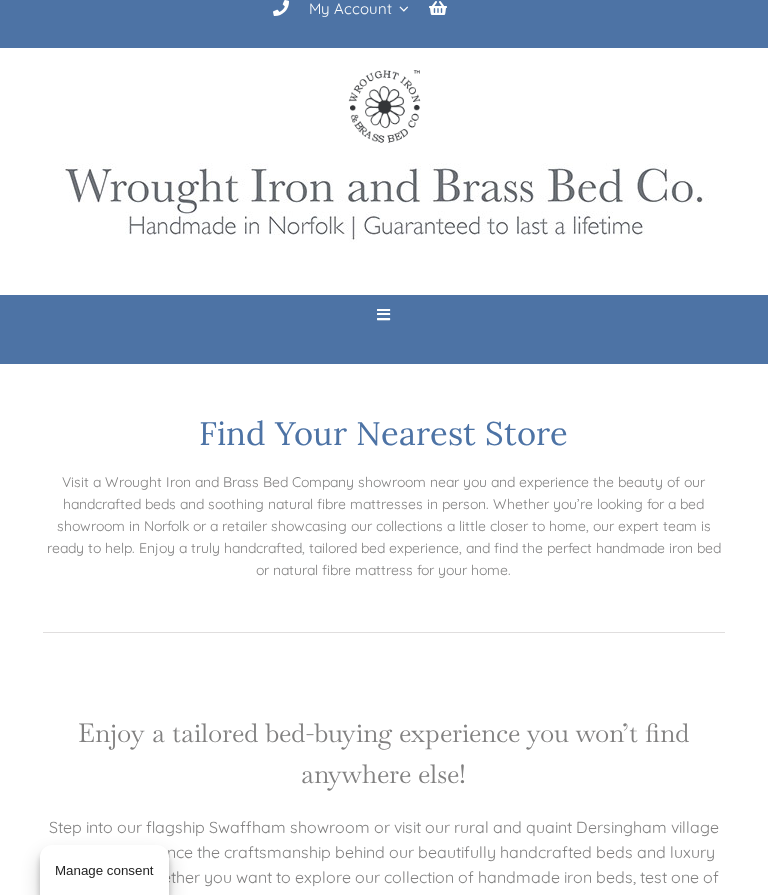 click at bounding box center (383, 314) 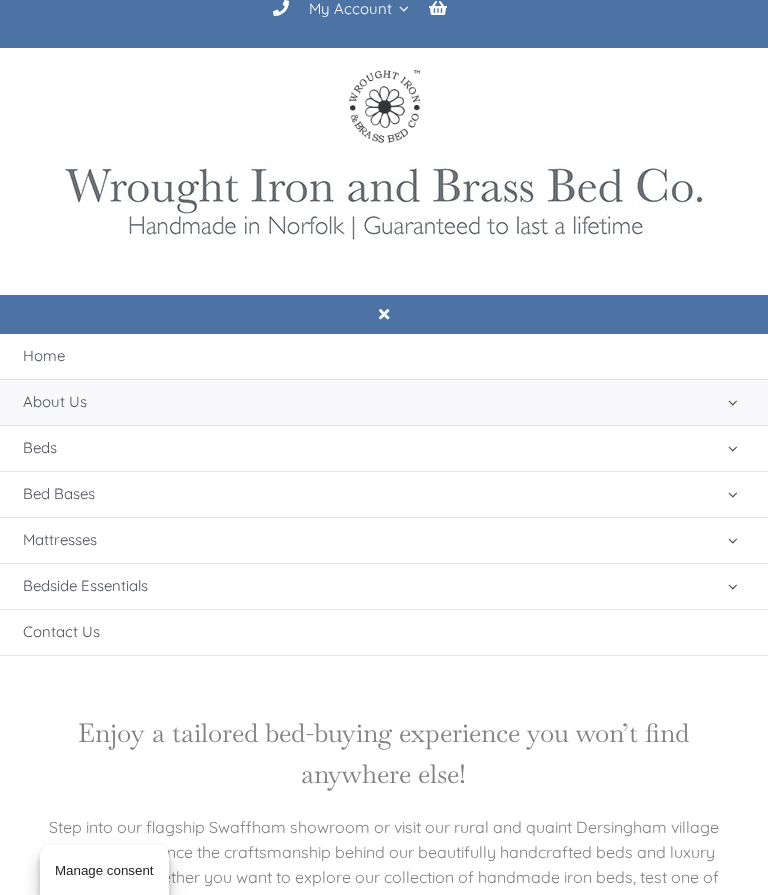 click on "Beds" at bounding box center [384, 448] 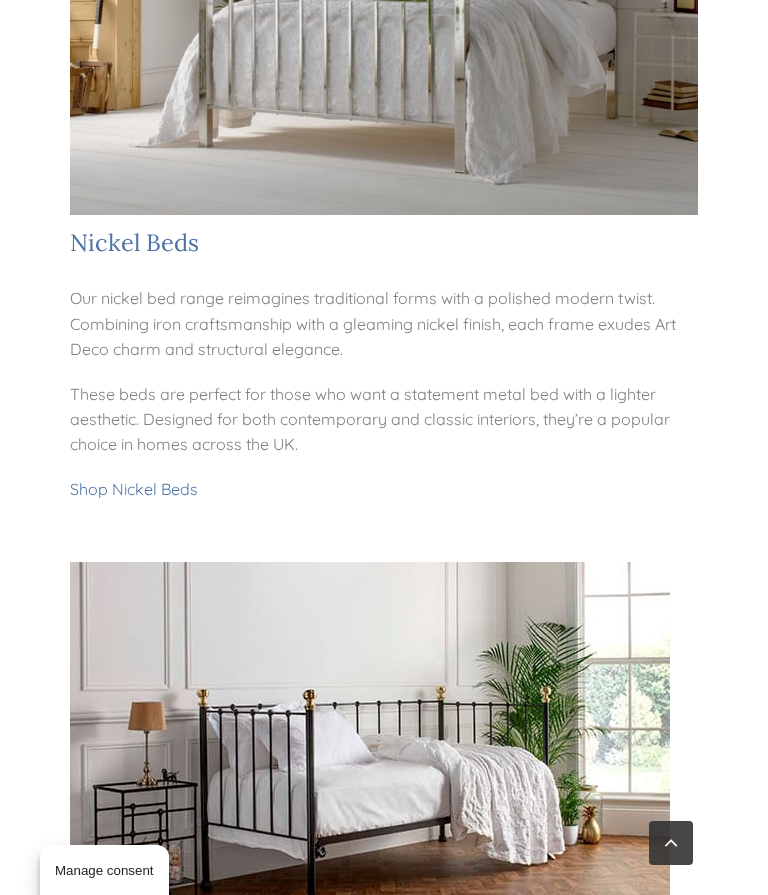scroll, scrollTop: 2691, scrollLeft: 0, axis: vertical 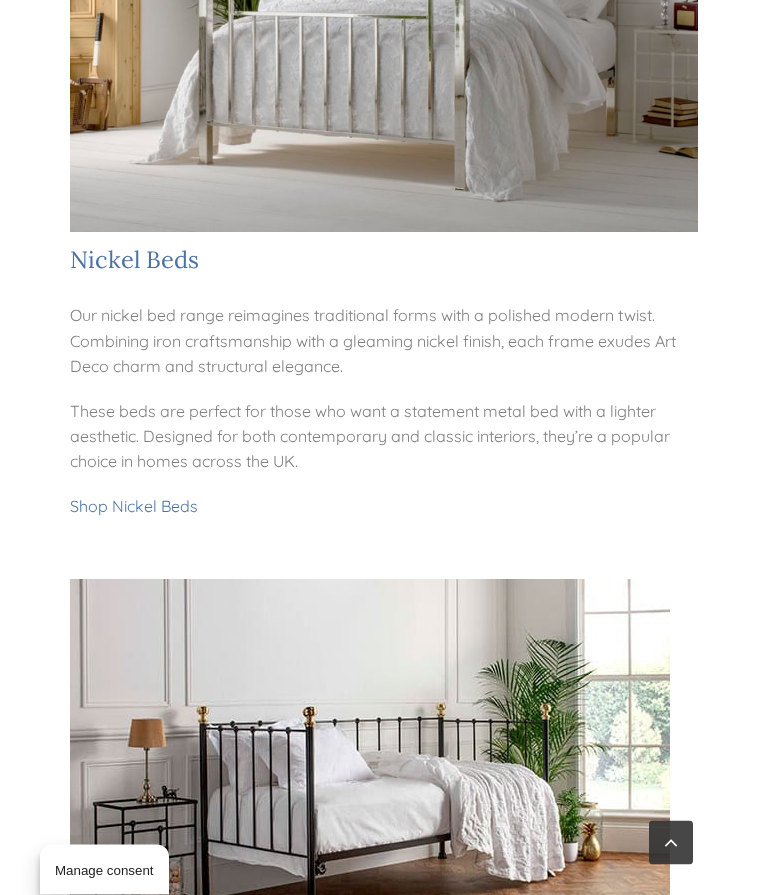 click on "Shop Nickel Beds" at bounding box center (134, 507) 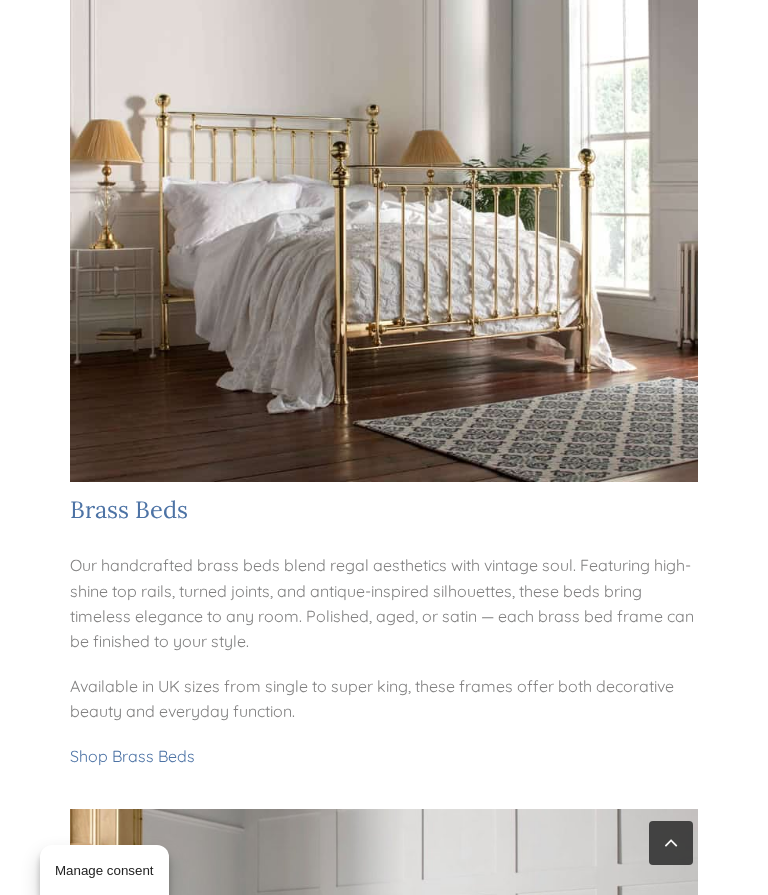 scroll, scrollTop: 1612, scrollLeft: 0, axis: vertical 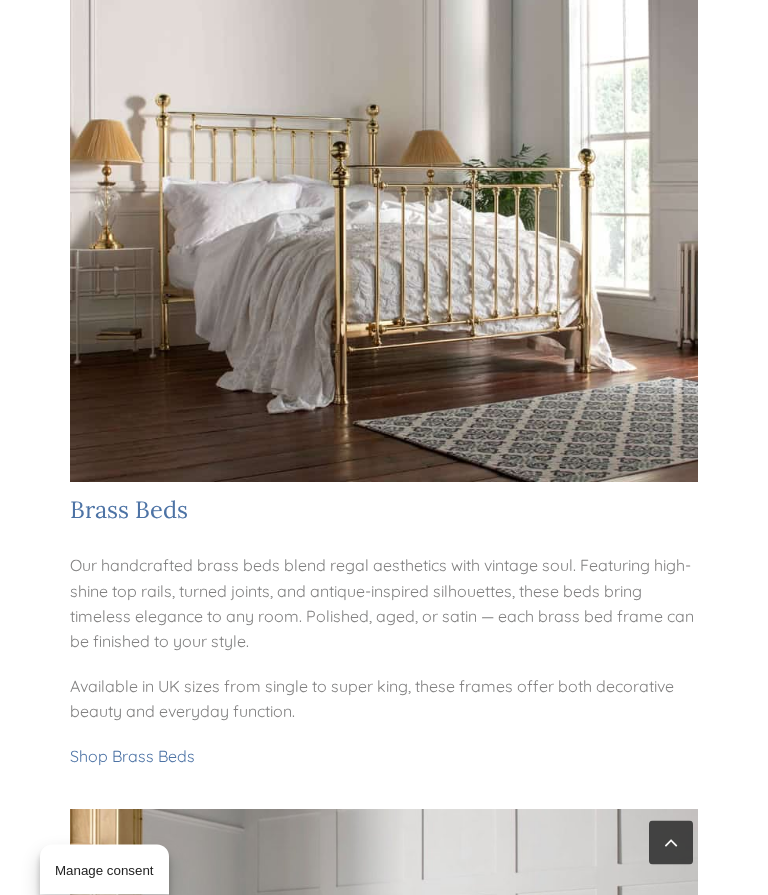 click on "Shop Brass Beds" at bounding box center [132, 757] 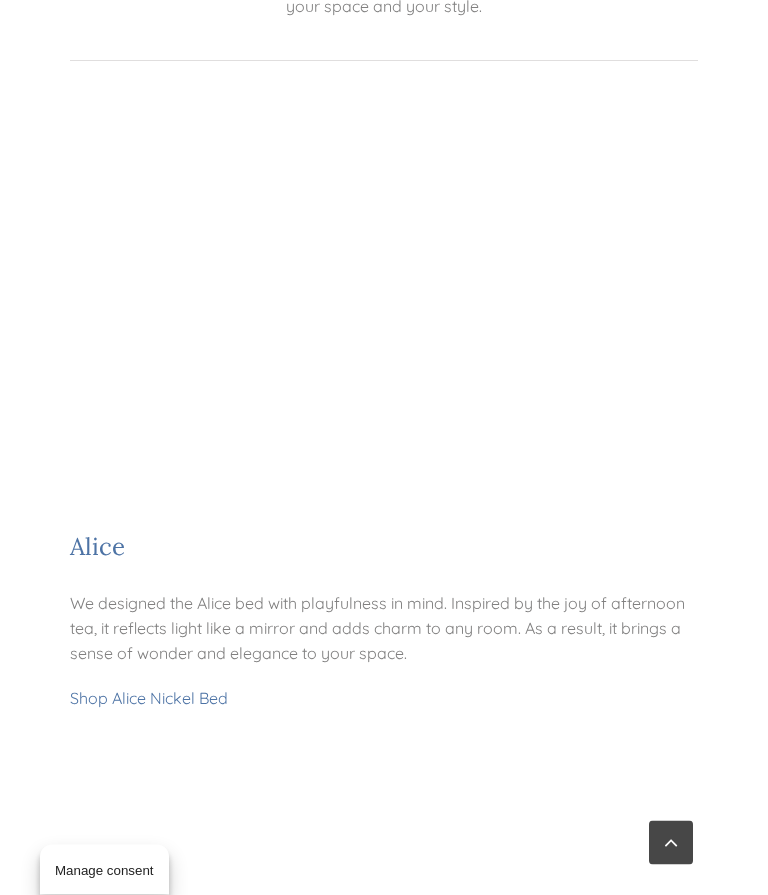 scroll, scrollTop: 662, scrollLeft: 0, axis: vertical 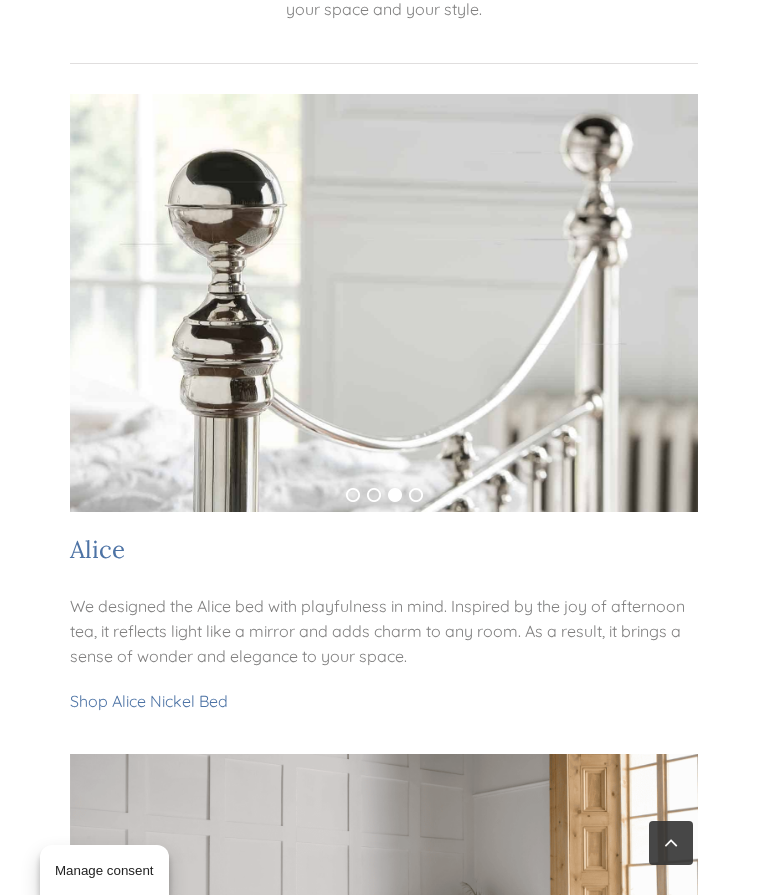 click on "Shop Alice Nickel Bed" at bounding box center [149, 701] 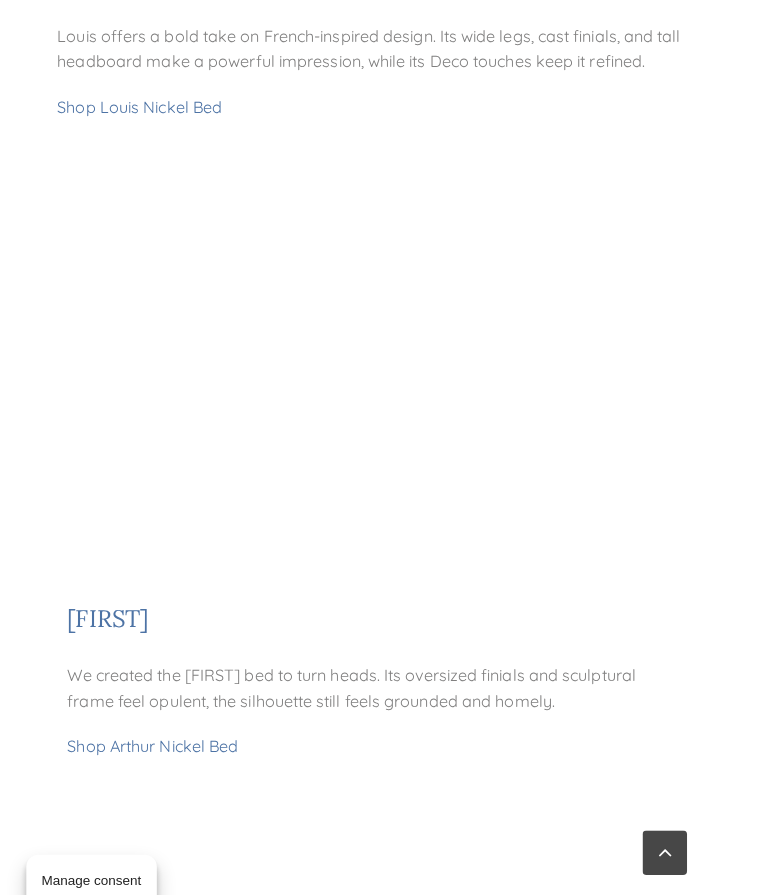 scroll, scrollTop: 1887, scrollLeft: 0, axis: vertical 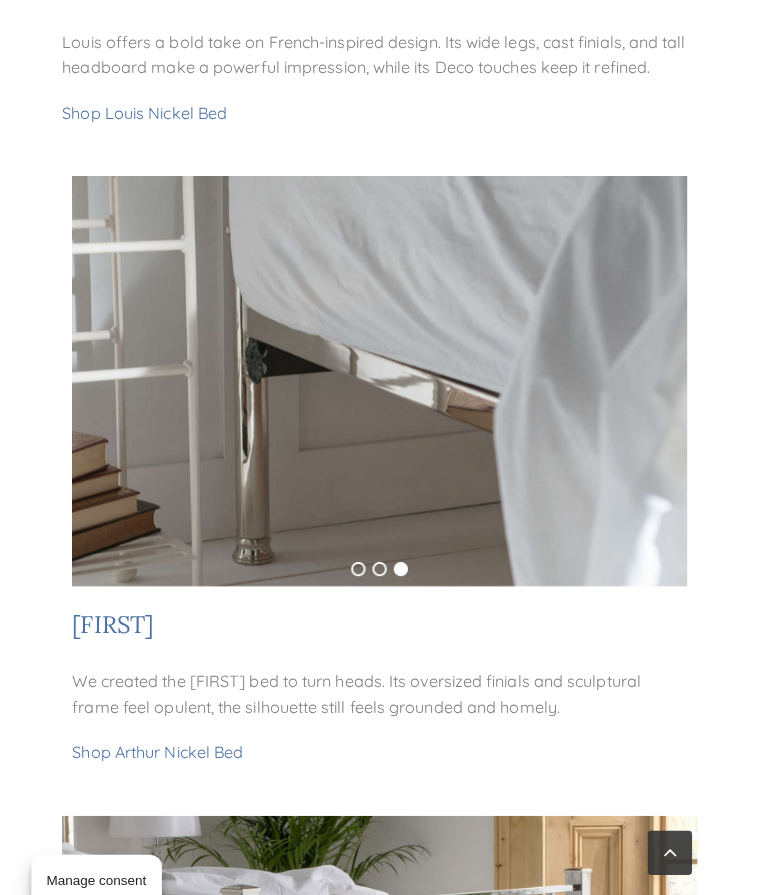 click at bounding box center (383, 377) 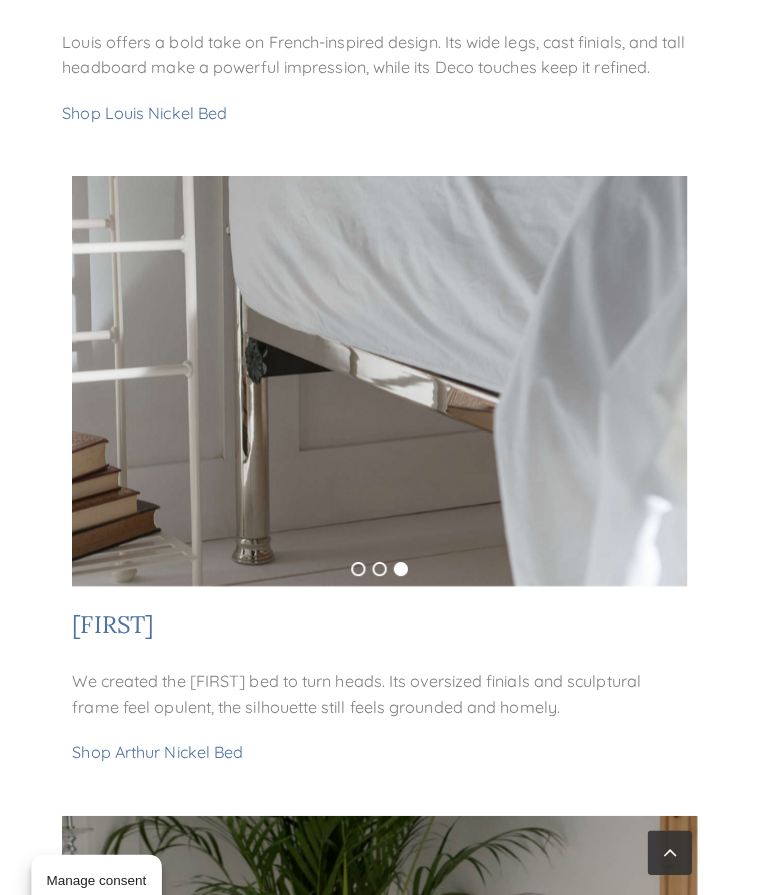 click at bounding box center (383, 377) 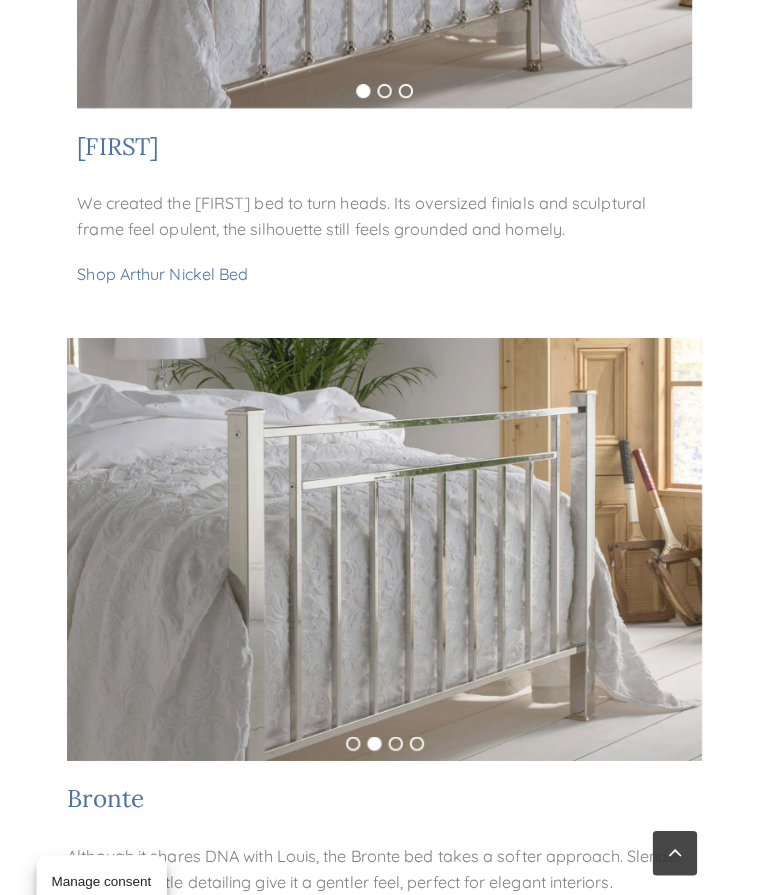 scroll, scrollTop: 2360, scrollLeft: 0, axis: vertical 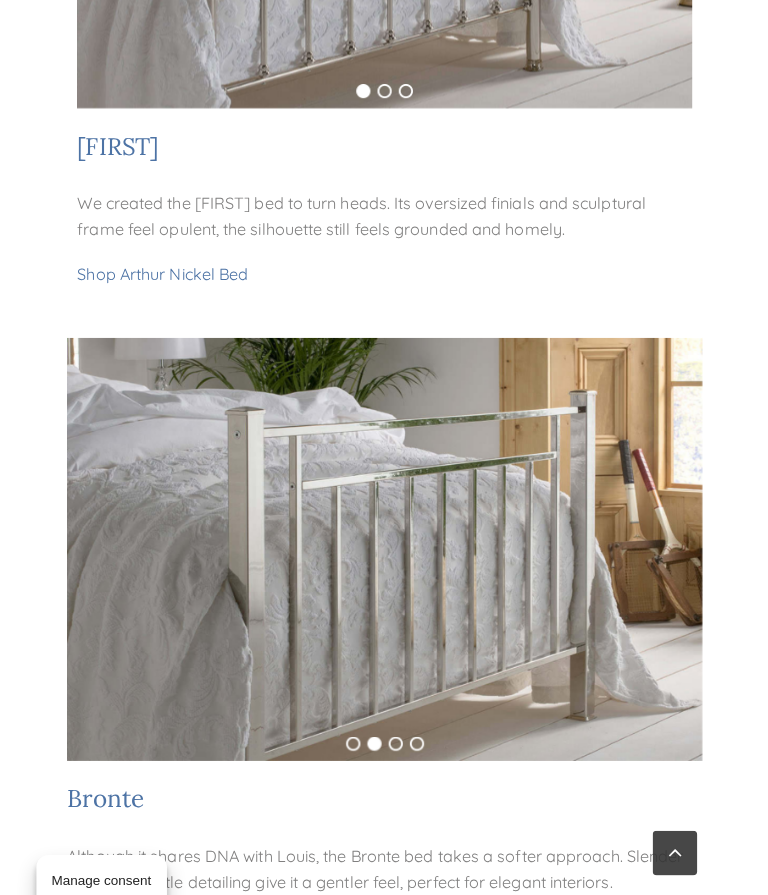 click on "Shop Arthur Nickel Bed" at bounding box center (164, 271) 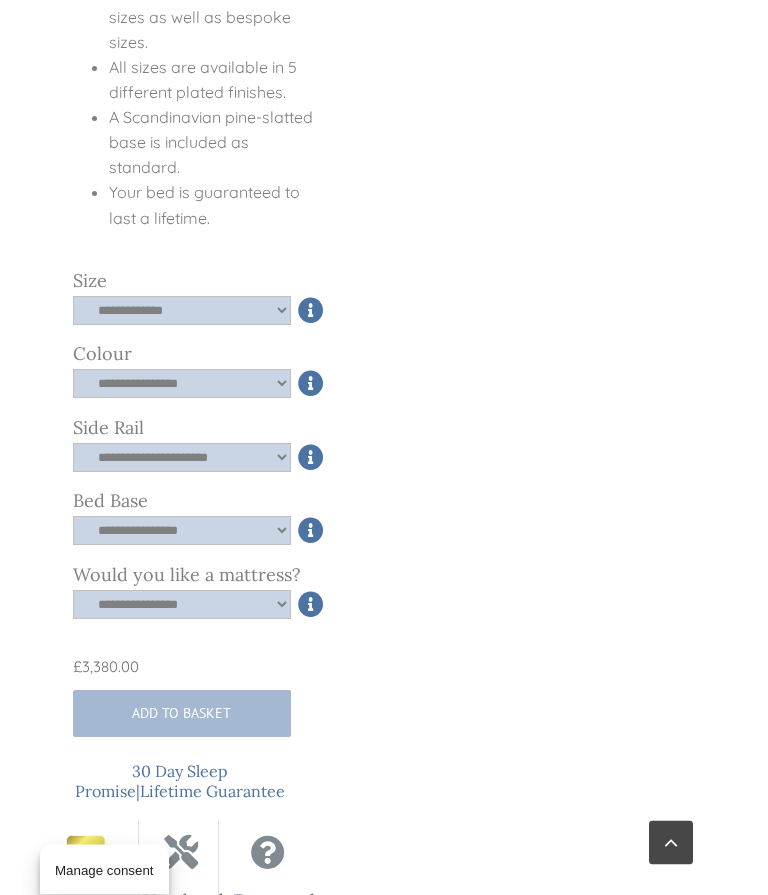 scroll, scrollTop: 1609, scrollLeft: 0, axis: vertical 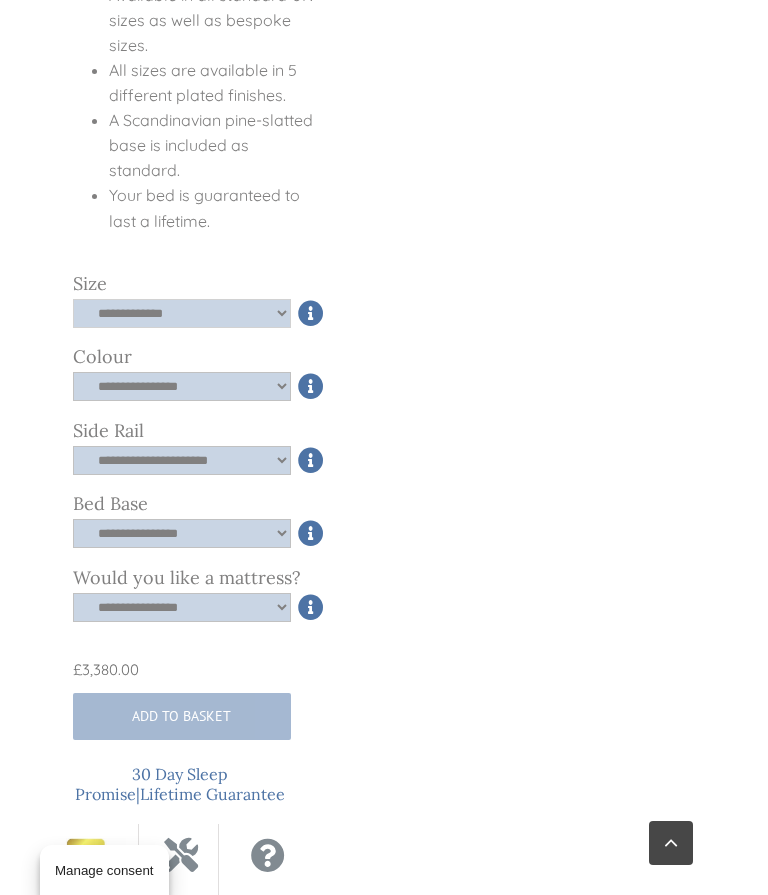 click on "**********" 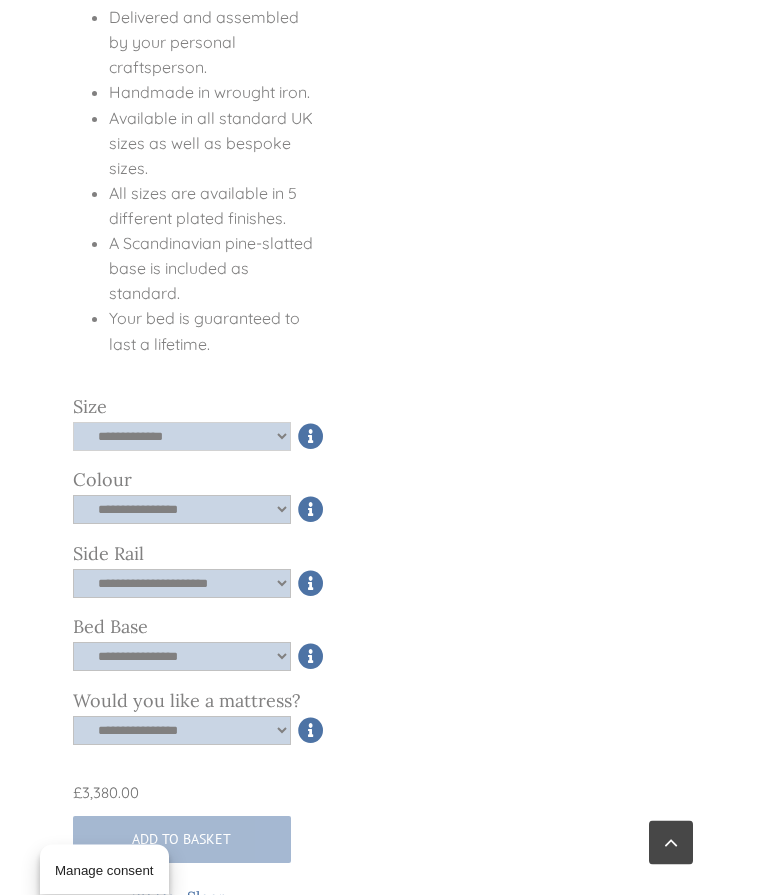 scroll, scrollTop: 1489, scrollLeft: 0, axis: vertical 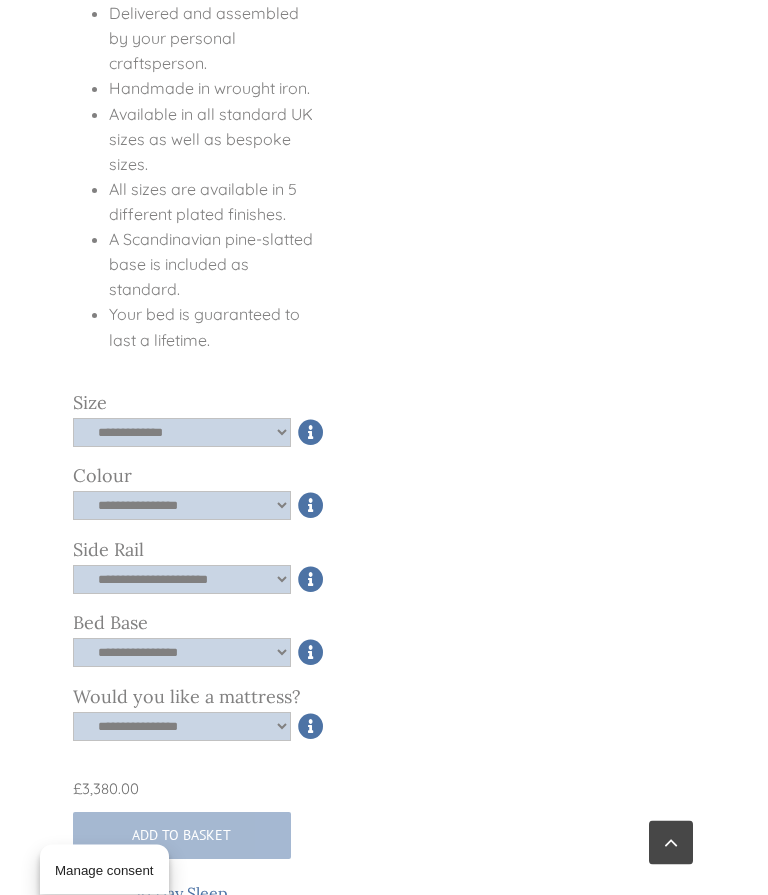 click at bounding box center (311, 580) 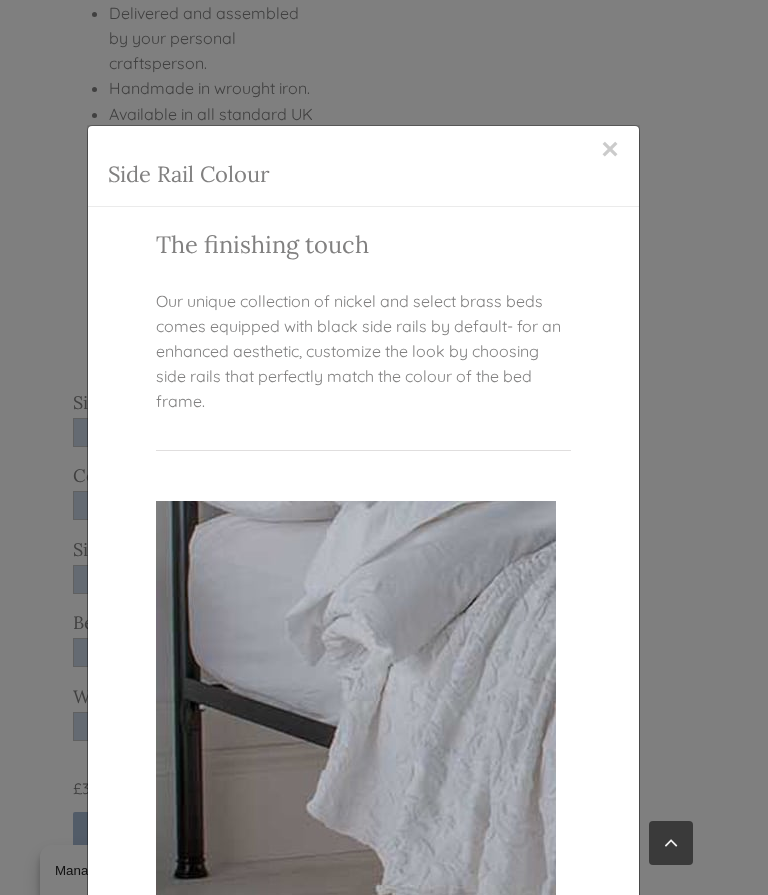 click on "×" at bounding box center [610, 149] 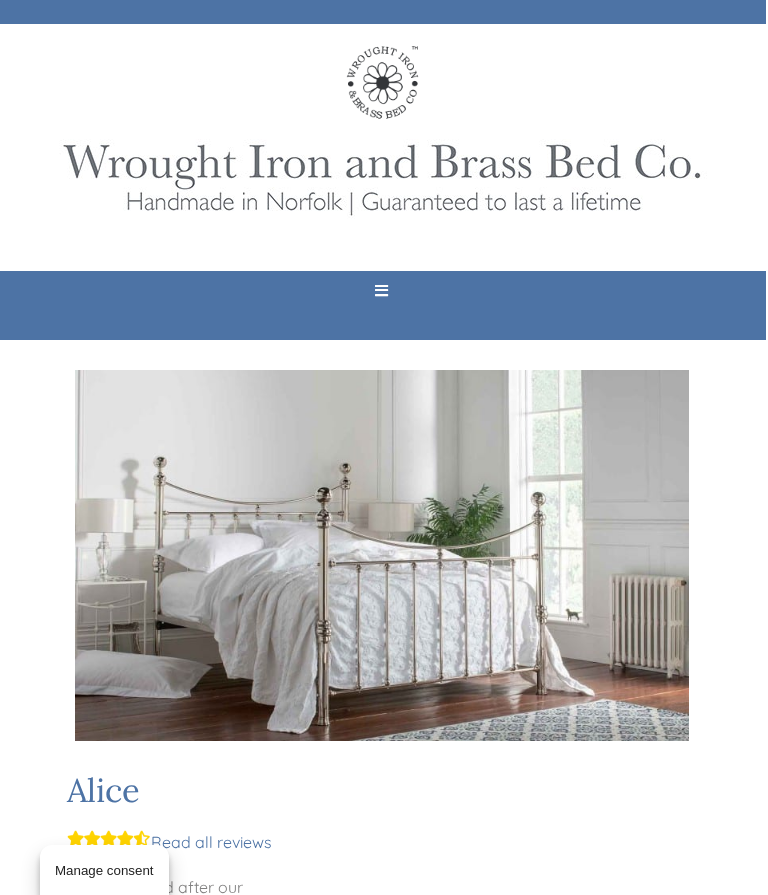 scroll, scrollTop: 0, scrollLeft: 2, axis: horizontal 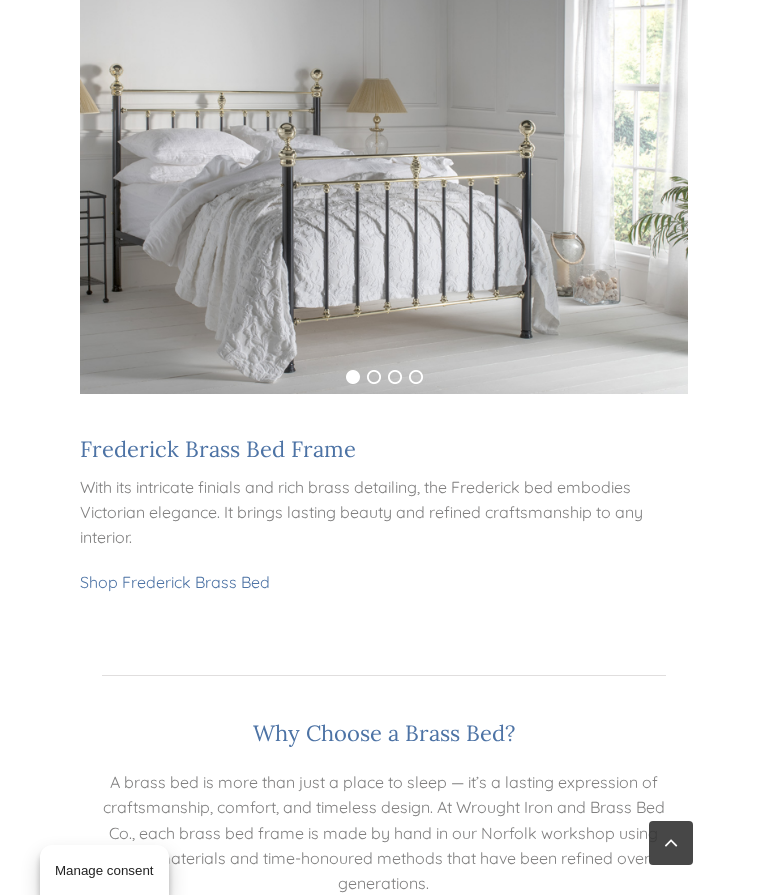 click on "Shop Frederick Brass Bed" at bounding box center [175, 582] 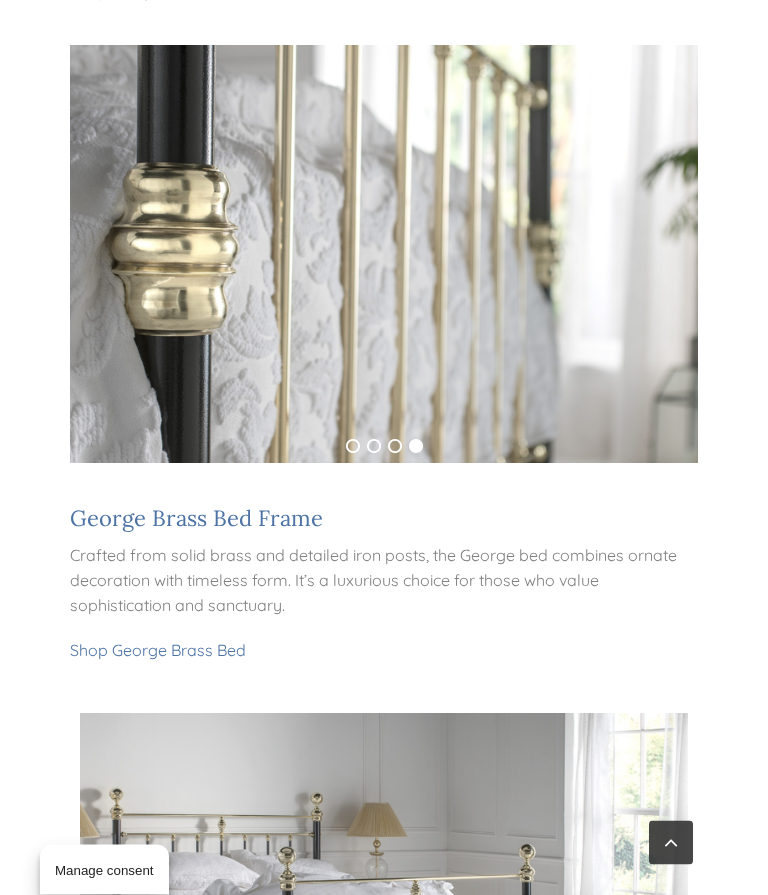 scroll, scrollTop: 7955, scrollLeft: 0, axis: vertical 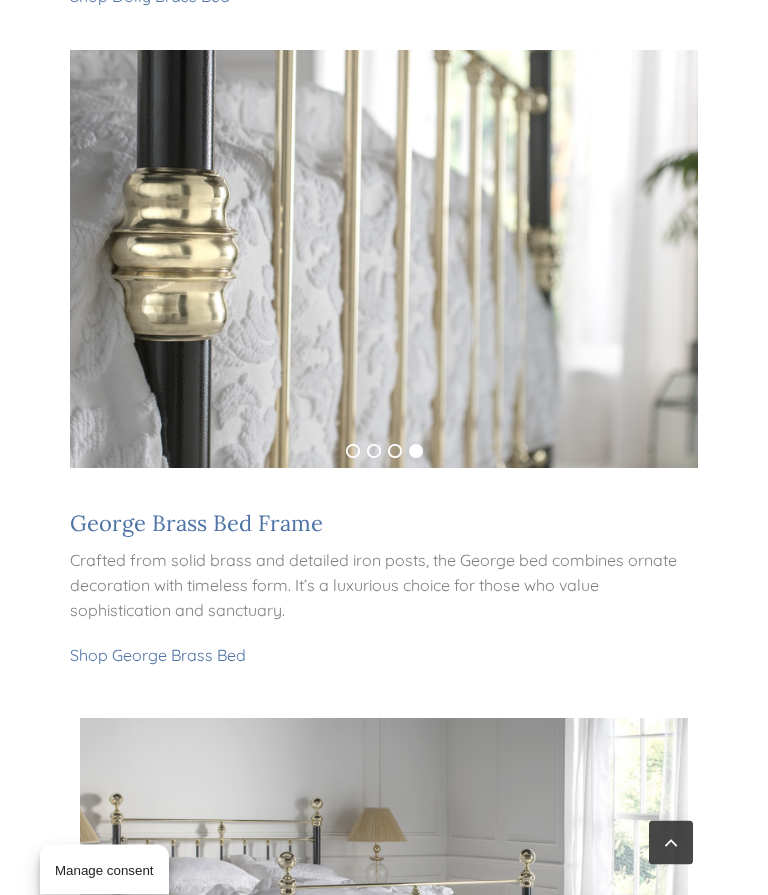 click on "Shop George Brass Bed" at bounding box center [158, 656] 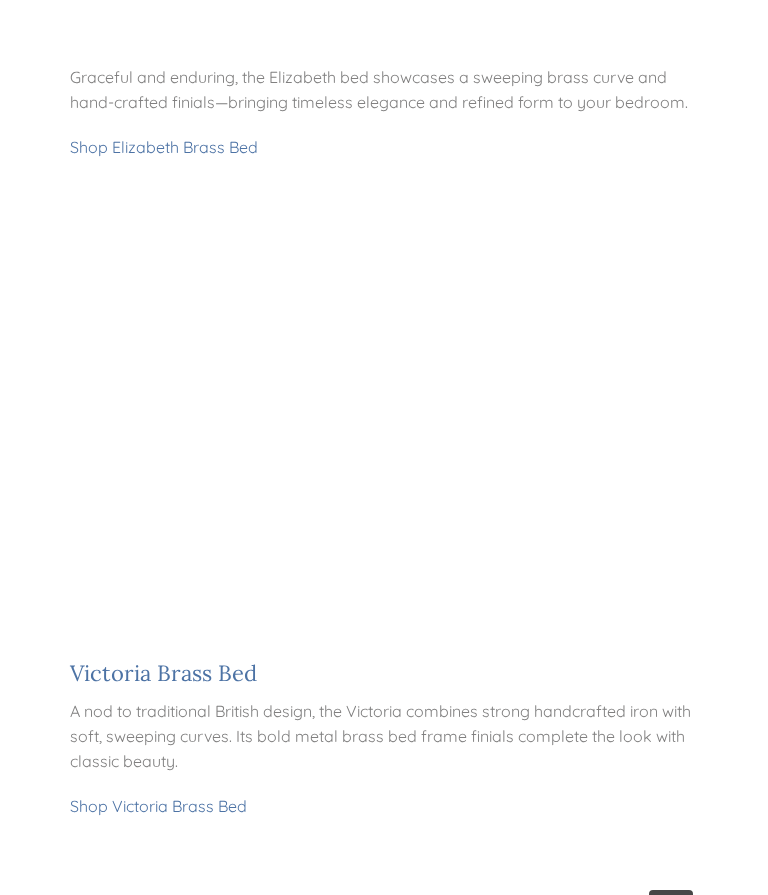 scroll, scrollTop: 5800, scrollLeft: 0, axis: vertical 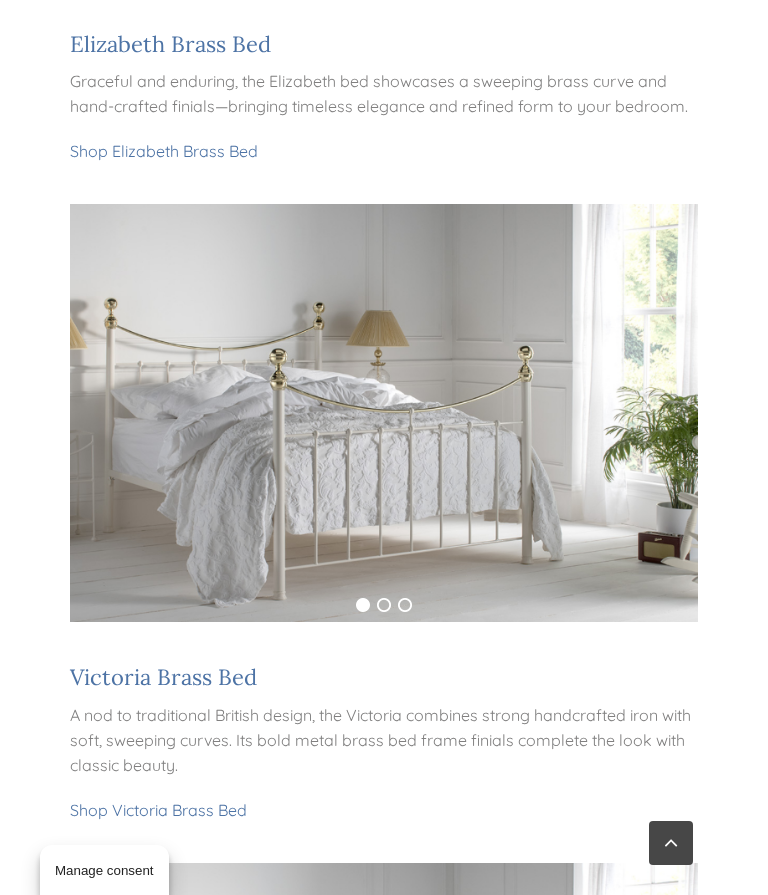 click at bounding box center (383, 413) 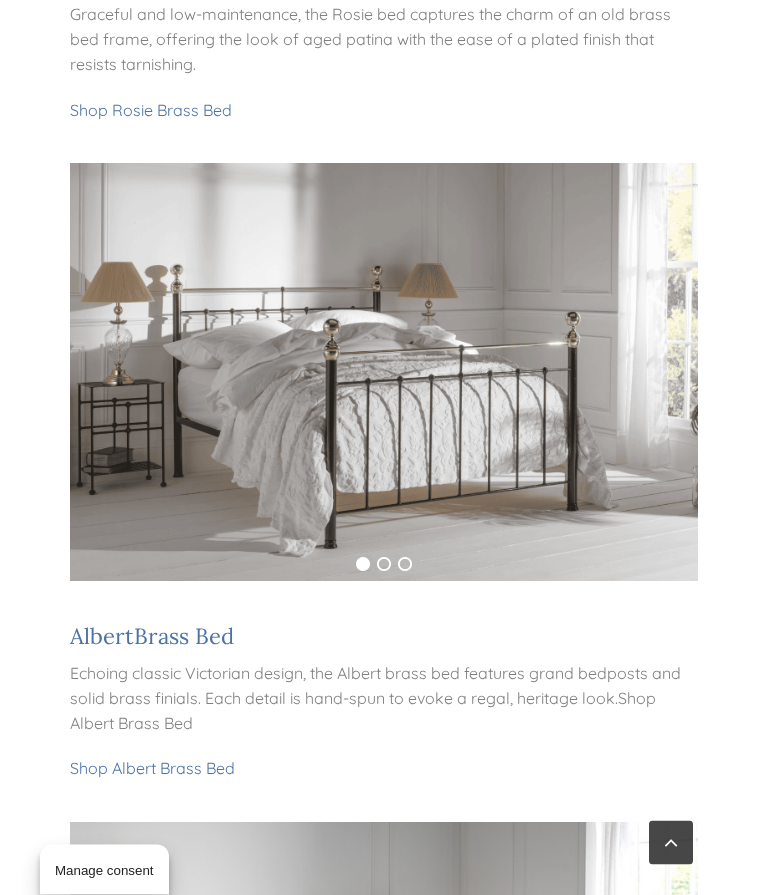 scroll, scrollTop: 4554, scrollLeft: 0, axis: vertical 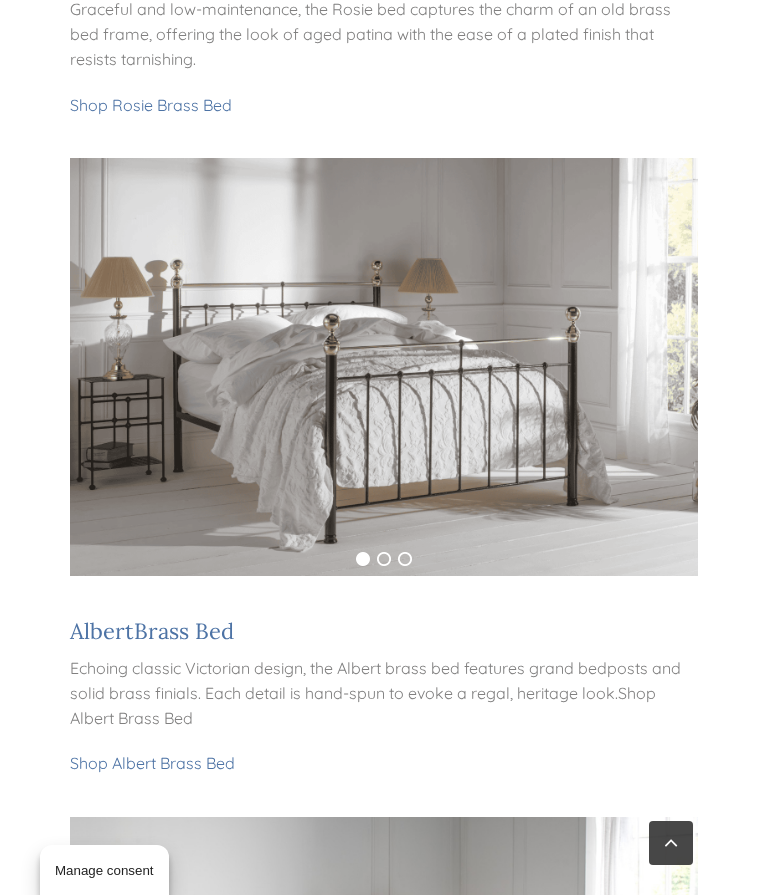 click on "Shop Albert Brass Bed" at bounding box center (152, 763) 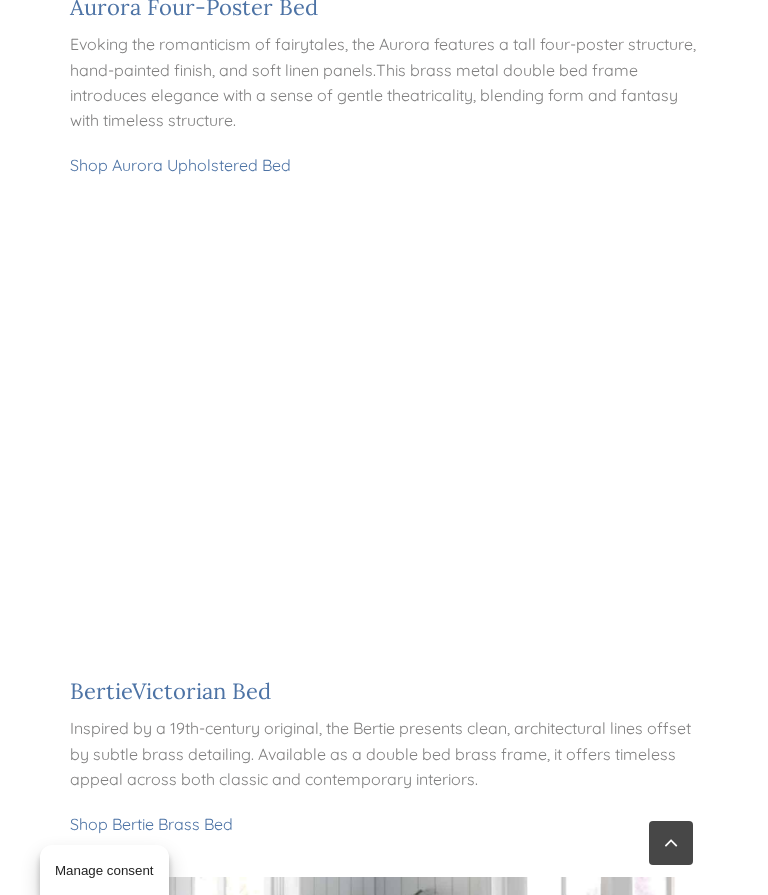 scroll, scrollTop: 1176, scrollLeft: 0, axis: vertical 